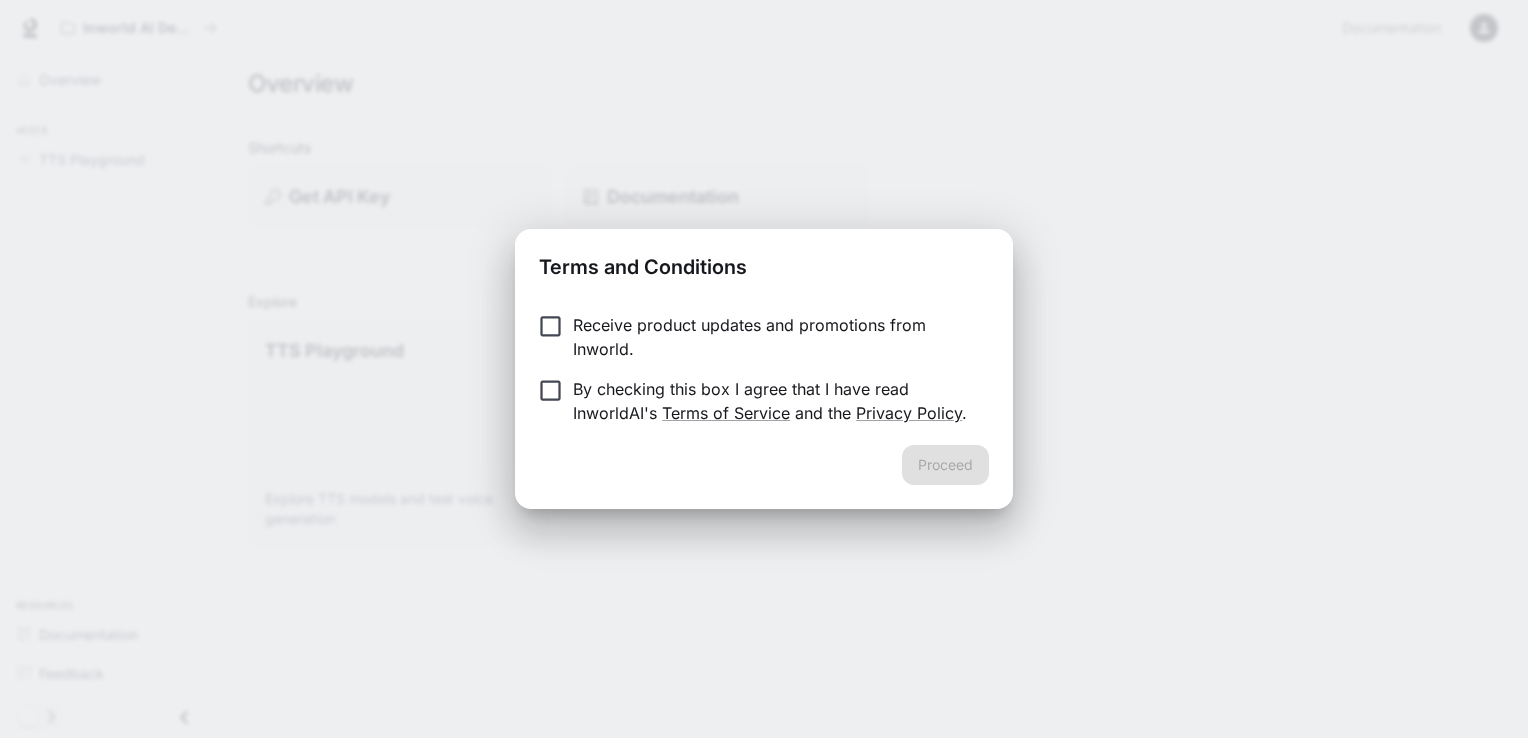 scroll, scrollTop: 0, scrollLeft: 0, axis: both 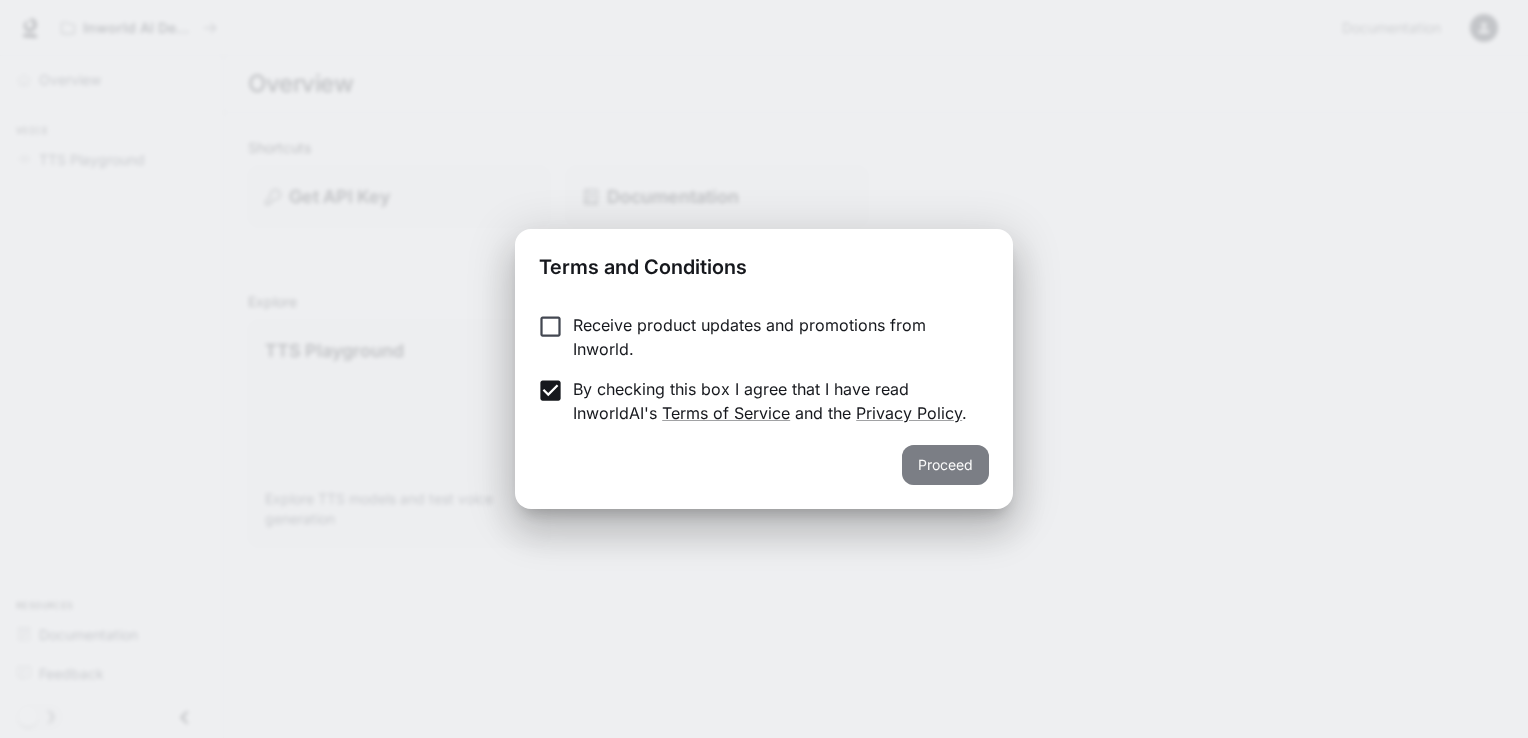 click on "Proceed" at bounding box center [945, 465] 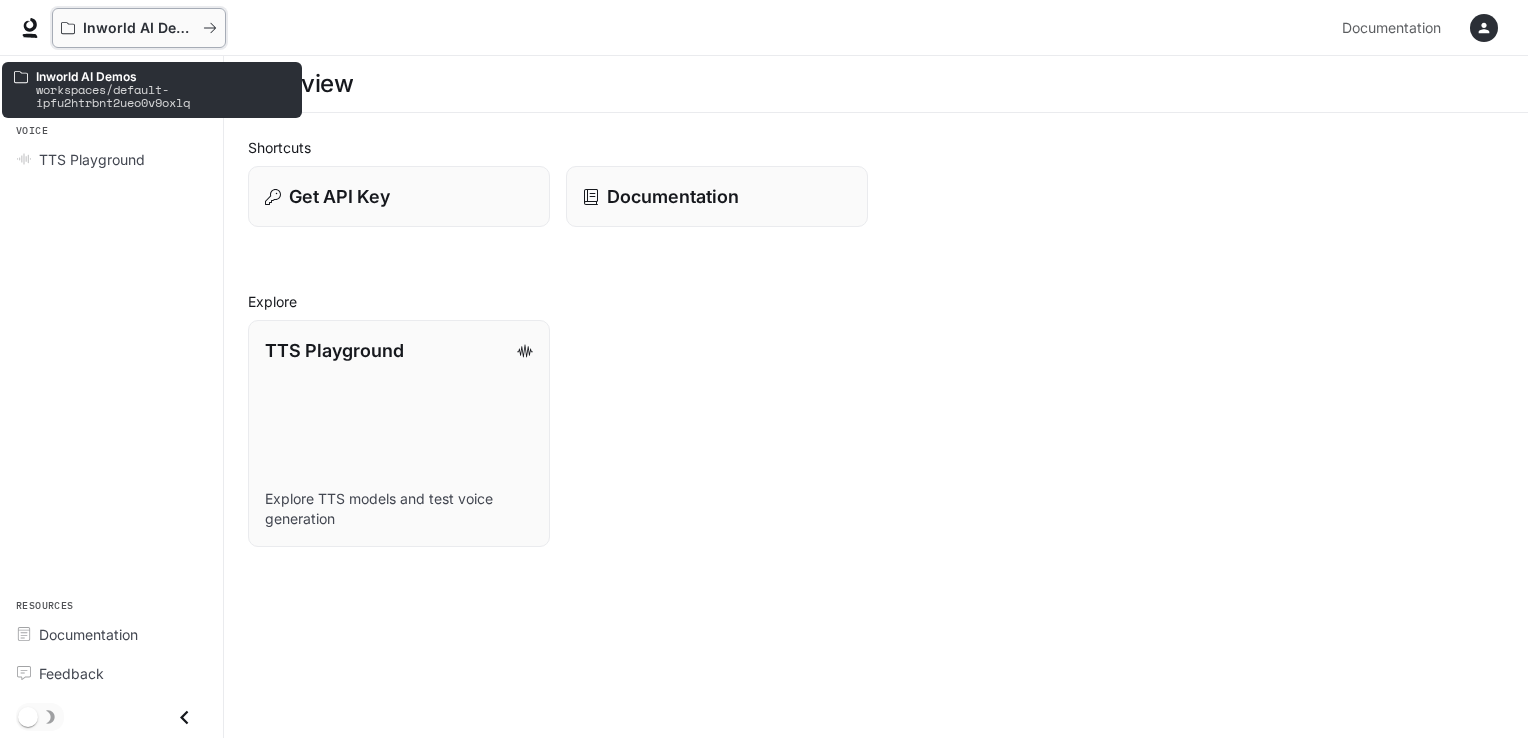 click at bounding box center (210, 28) 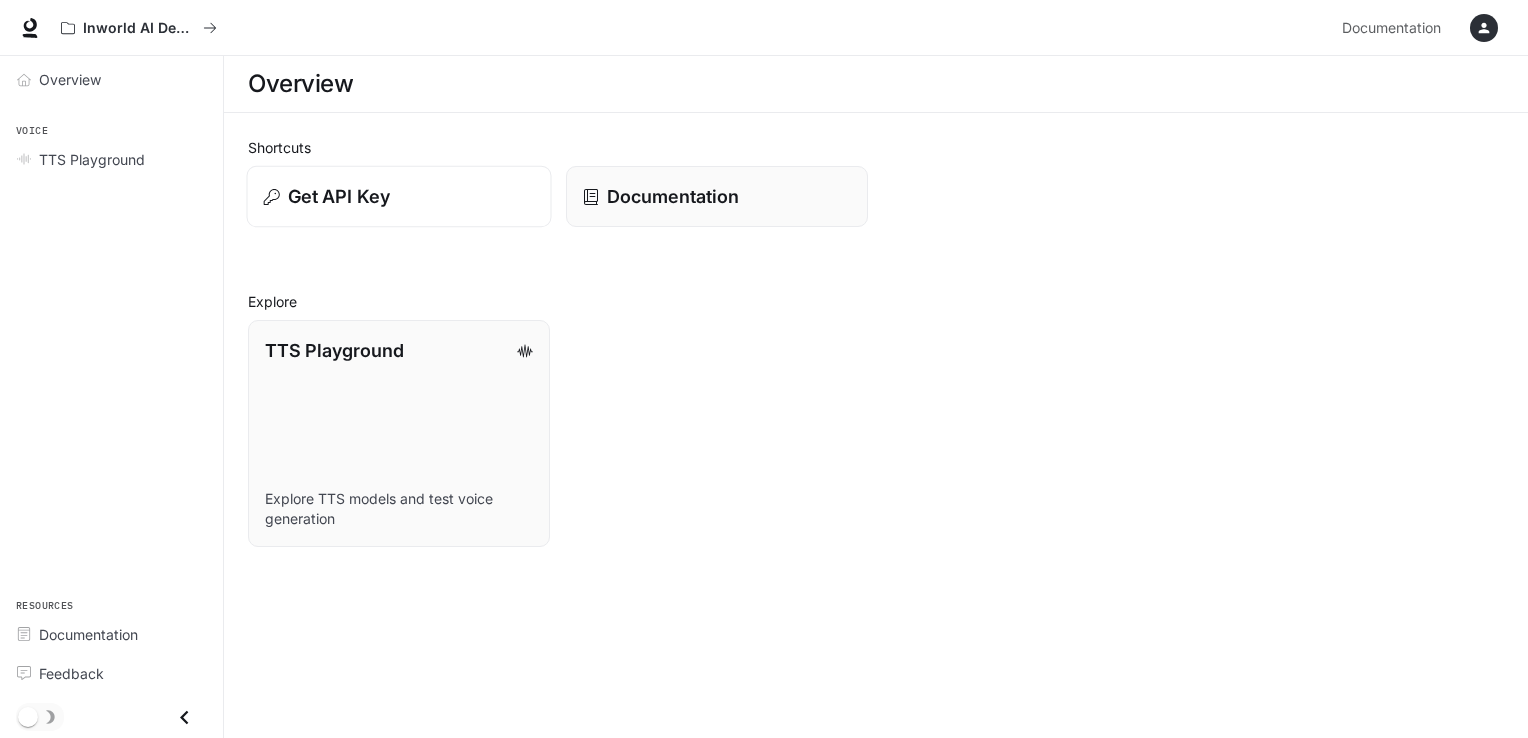 click on "Get API Key" at bounding box center (399, 196) 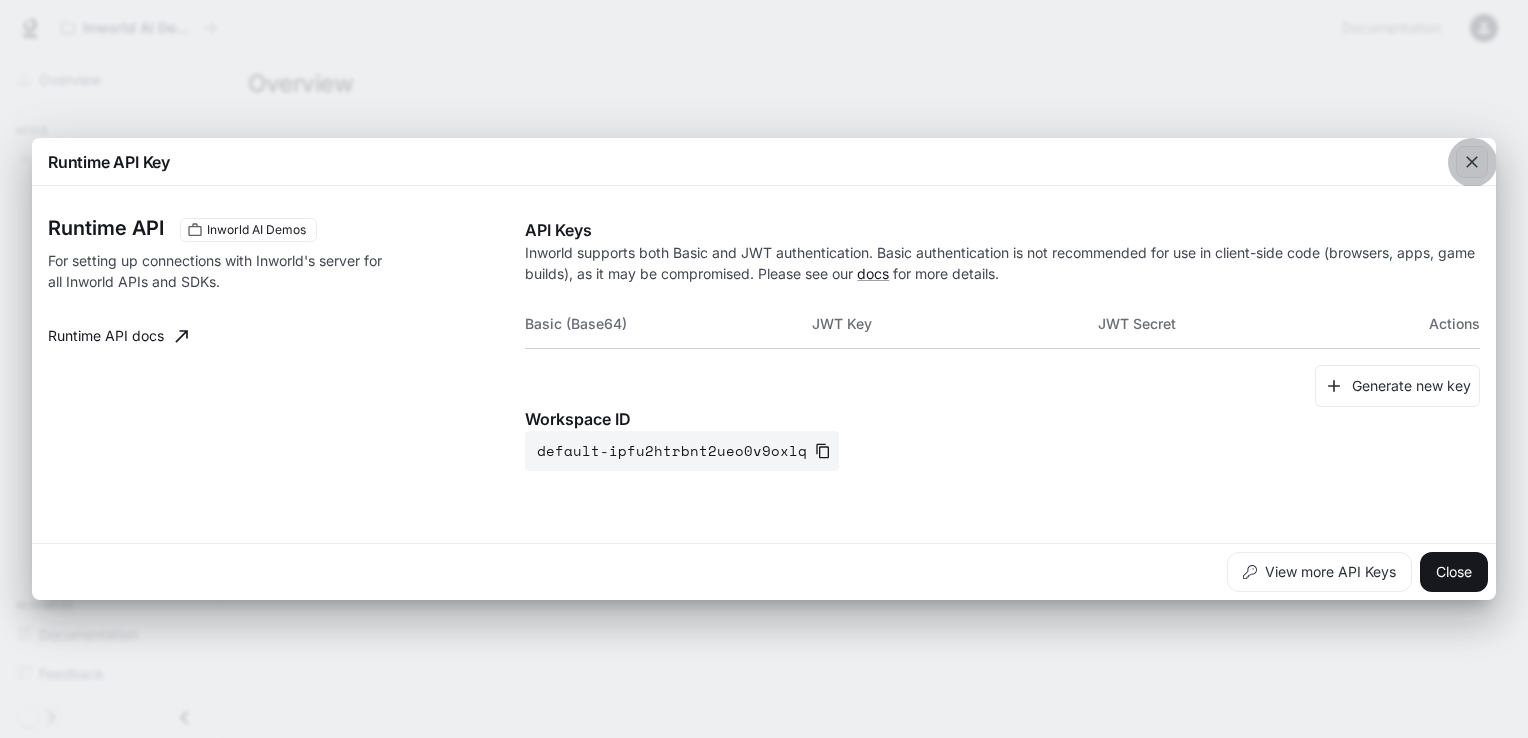 click at bounding box center [1472, 162] 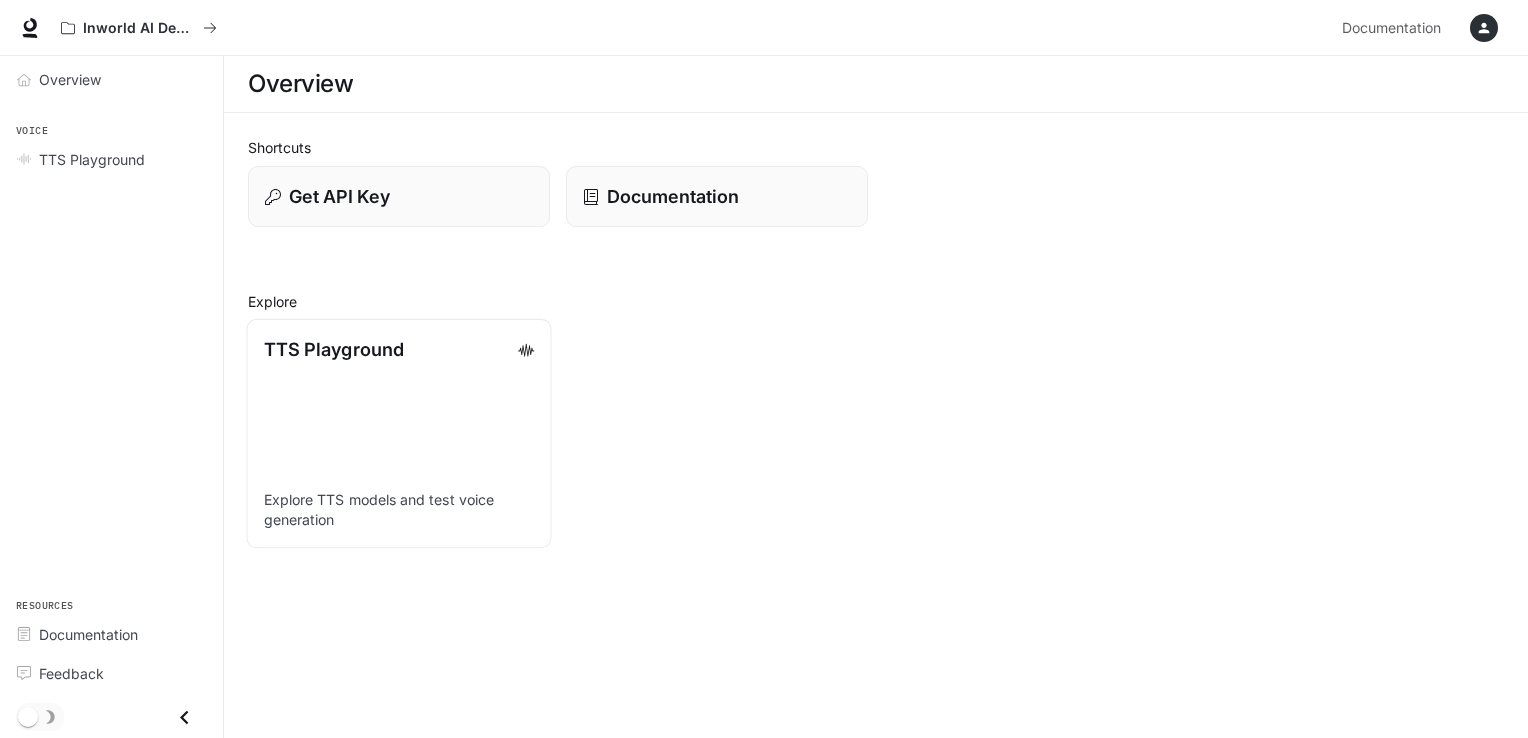 click on "TTS Playground Explore TTS models and test voice generation" at bounding box center (398, 433) 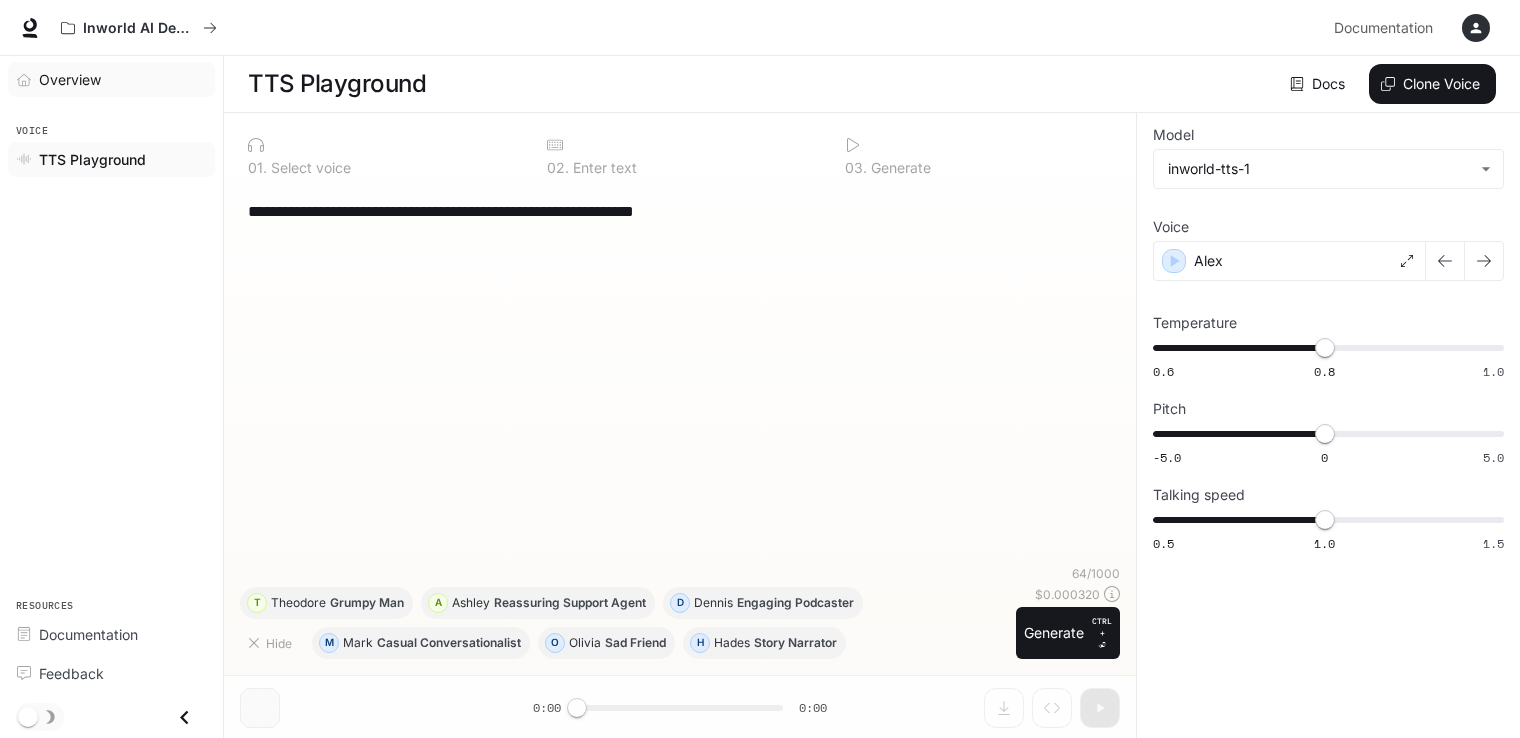 click on "Overview" at bounding box center [70, 79] 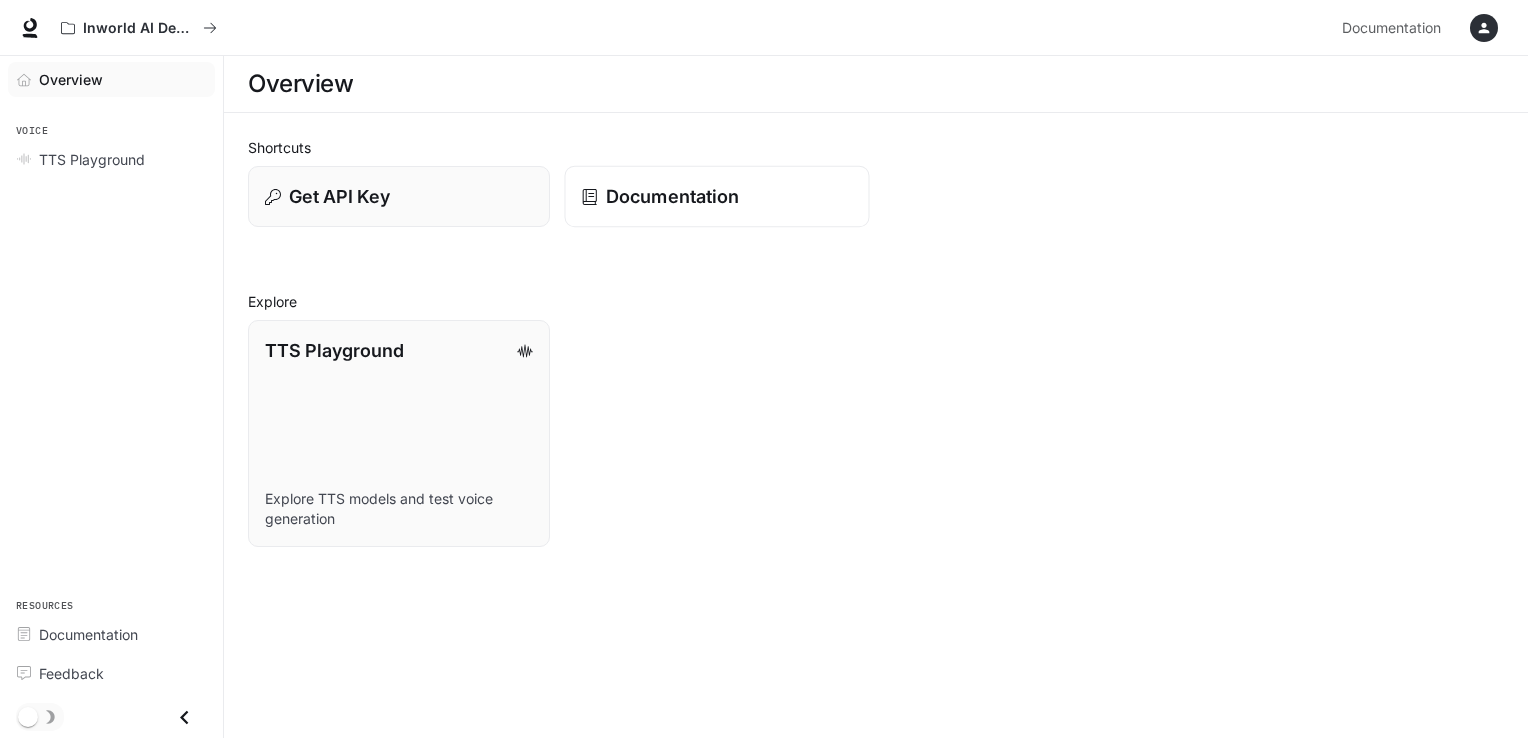 click on "Documentation" at bounding box center (672, 196) 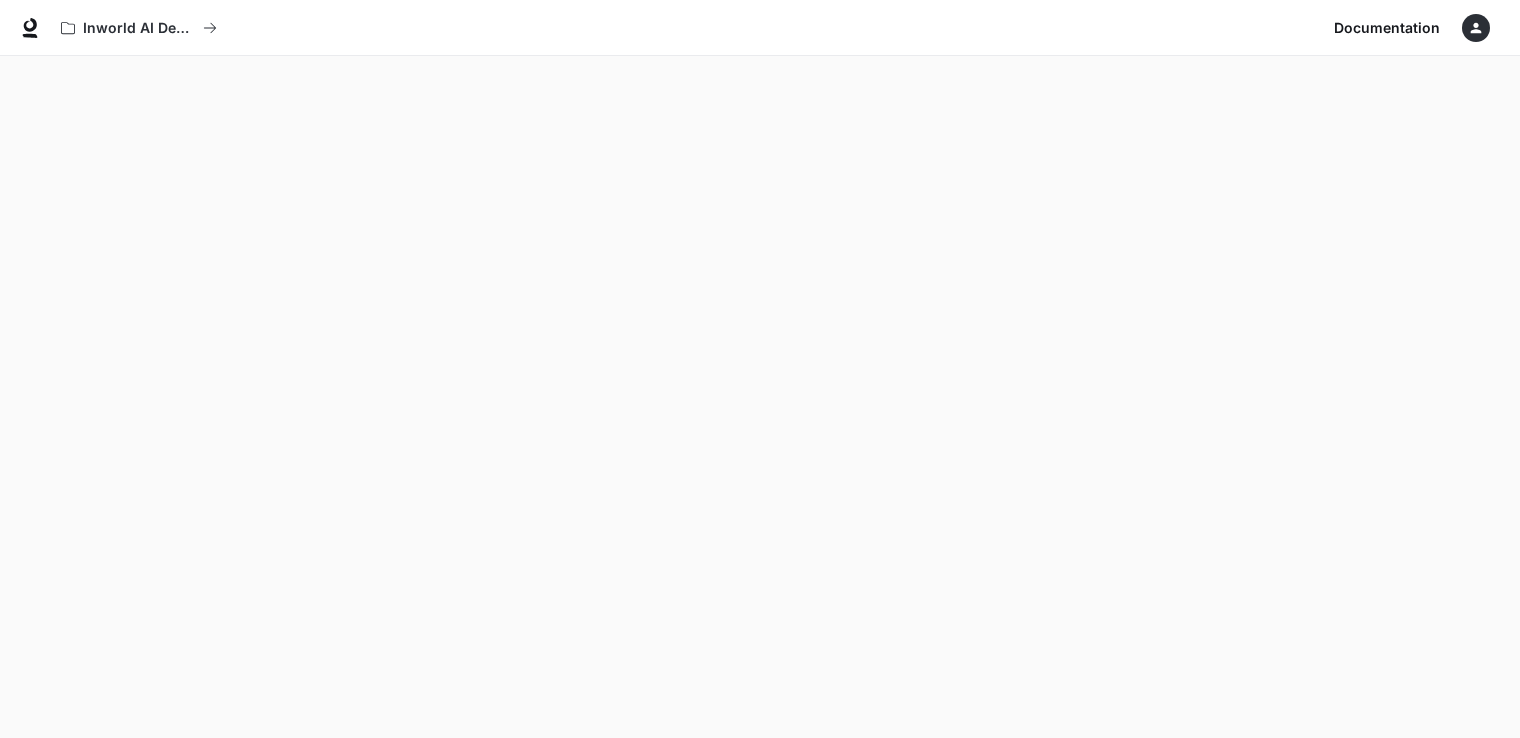 click at bounding box center (1476, 28) 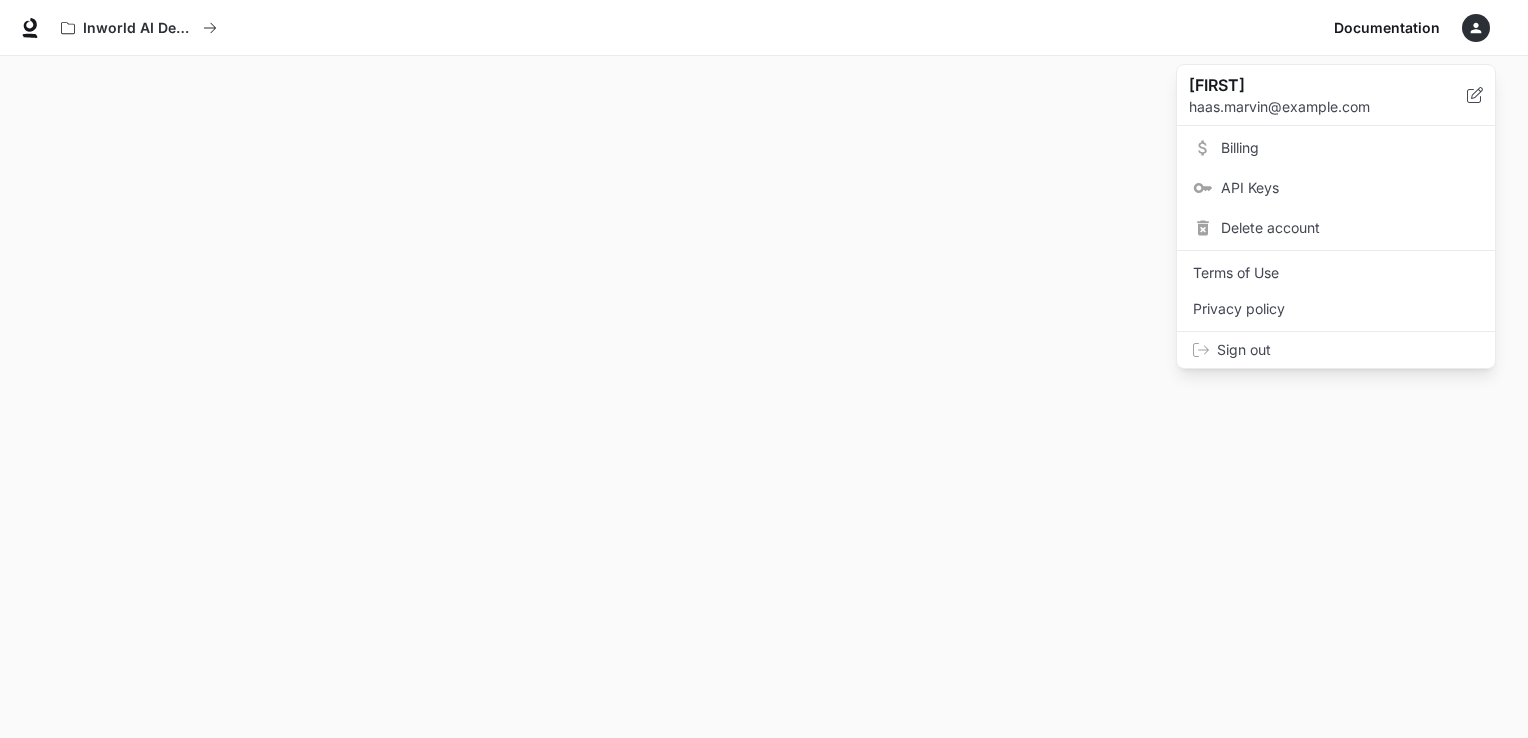 click at bounding box center (764, 369) 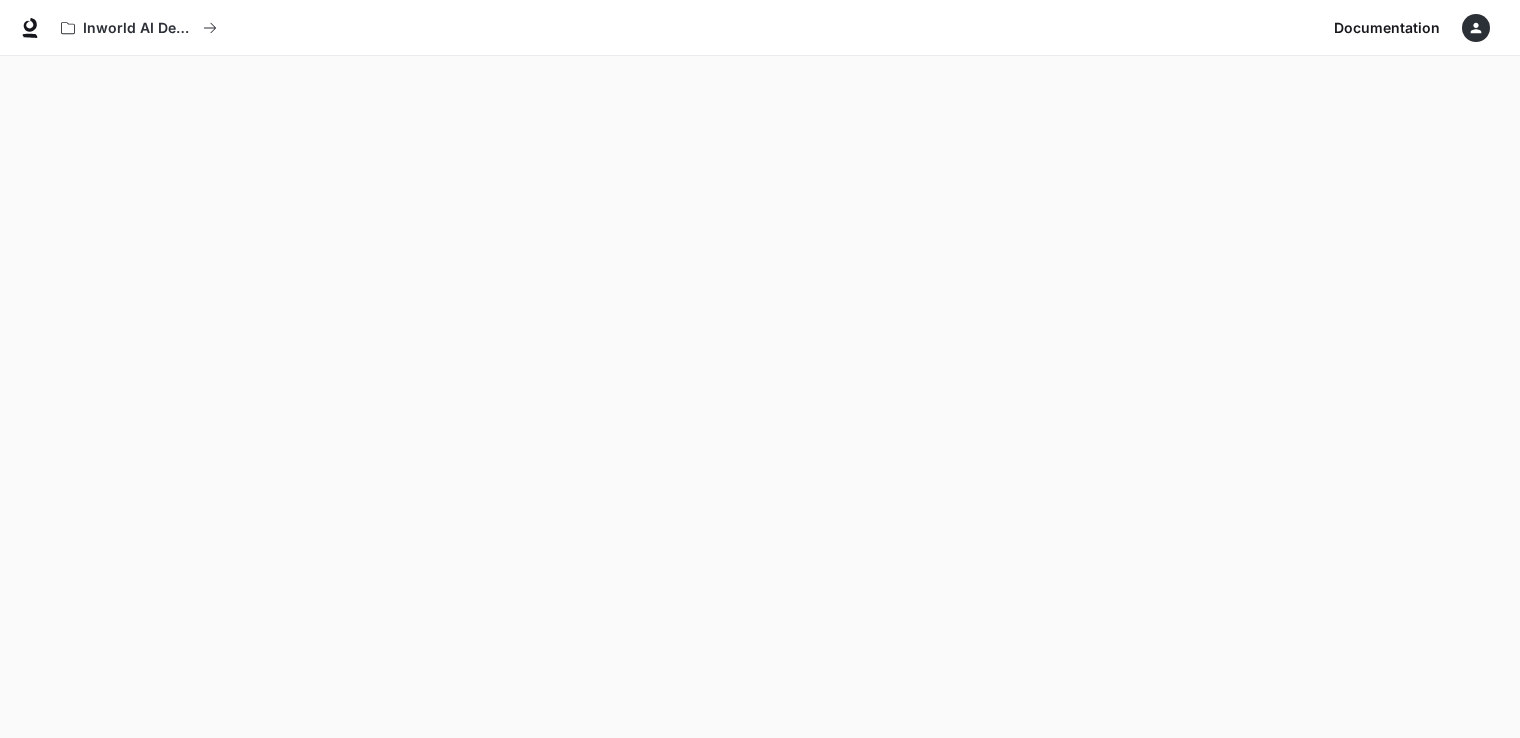 click at bounding box center (1476, 28) 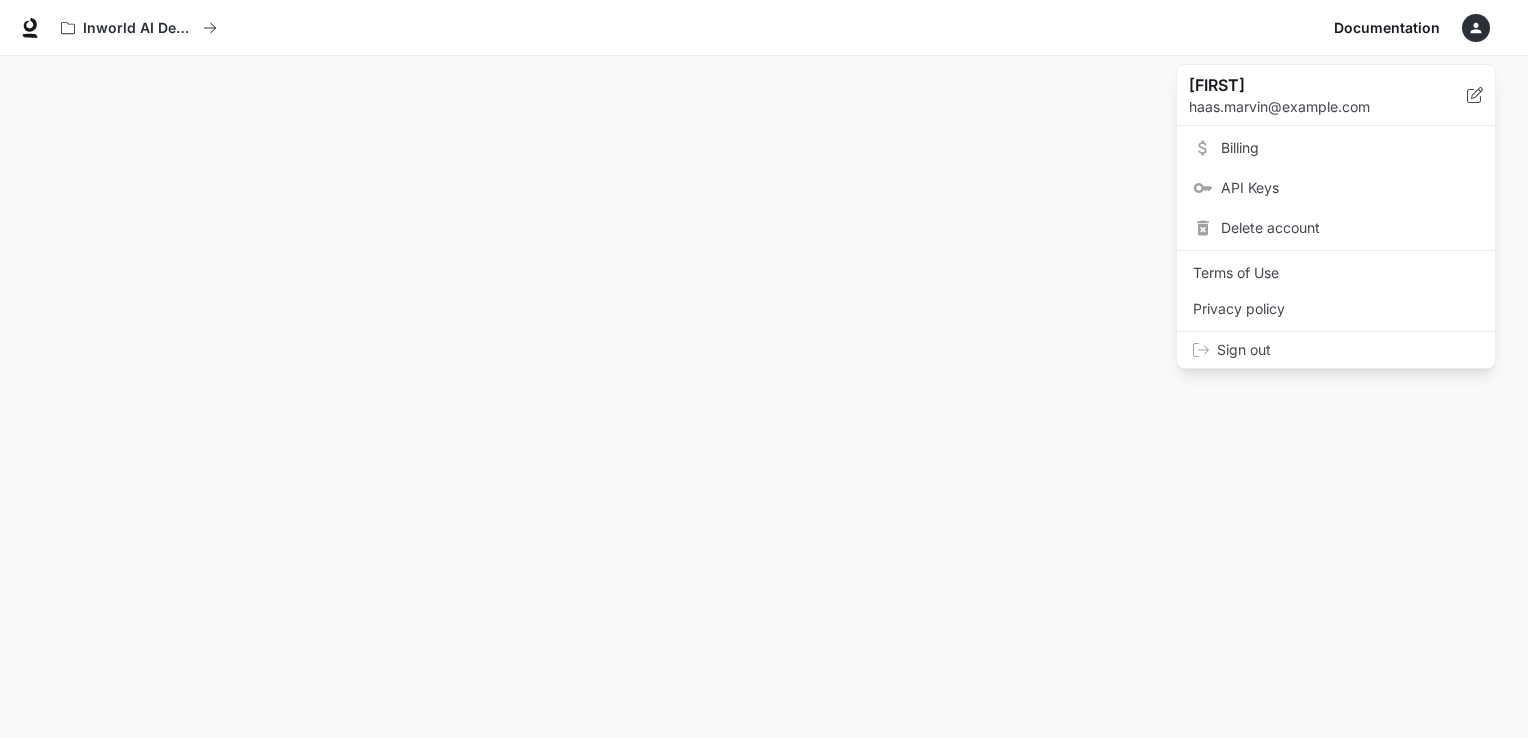 click on "Sign out" at bounding box center (1348, 350) 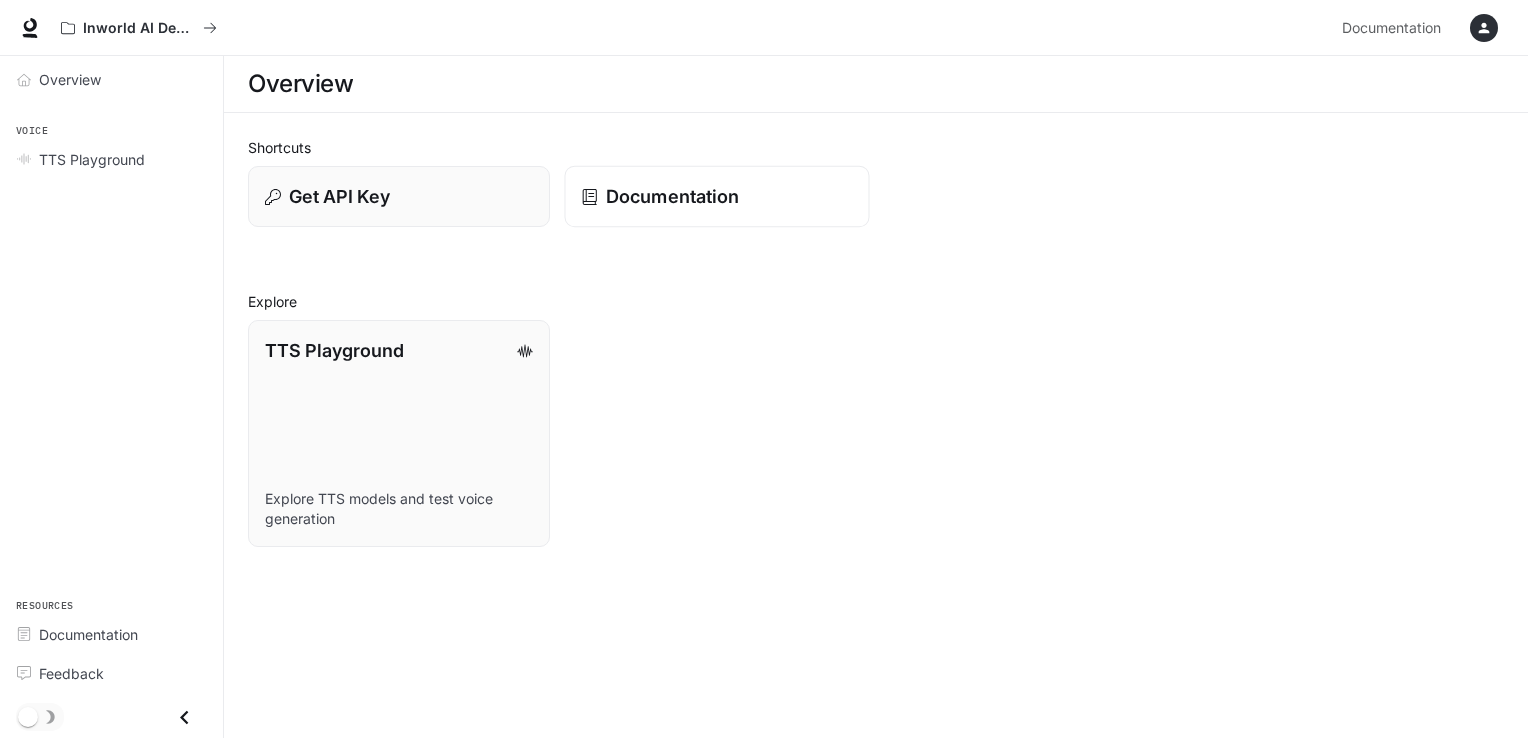 scroll, scrollTop: 0, scrollLeft: 0, axis: both 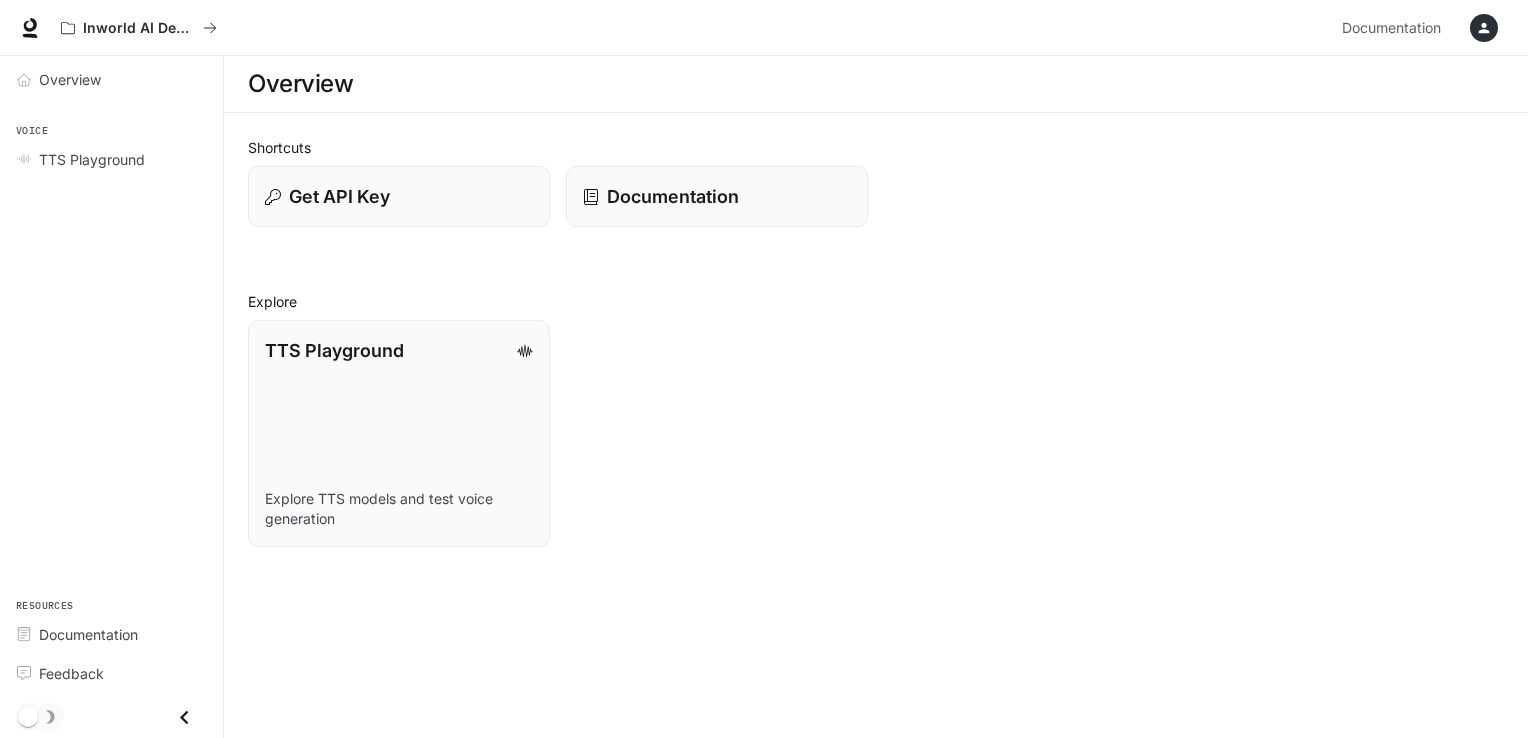 click at bounding box center (1484, 28) 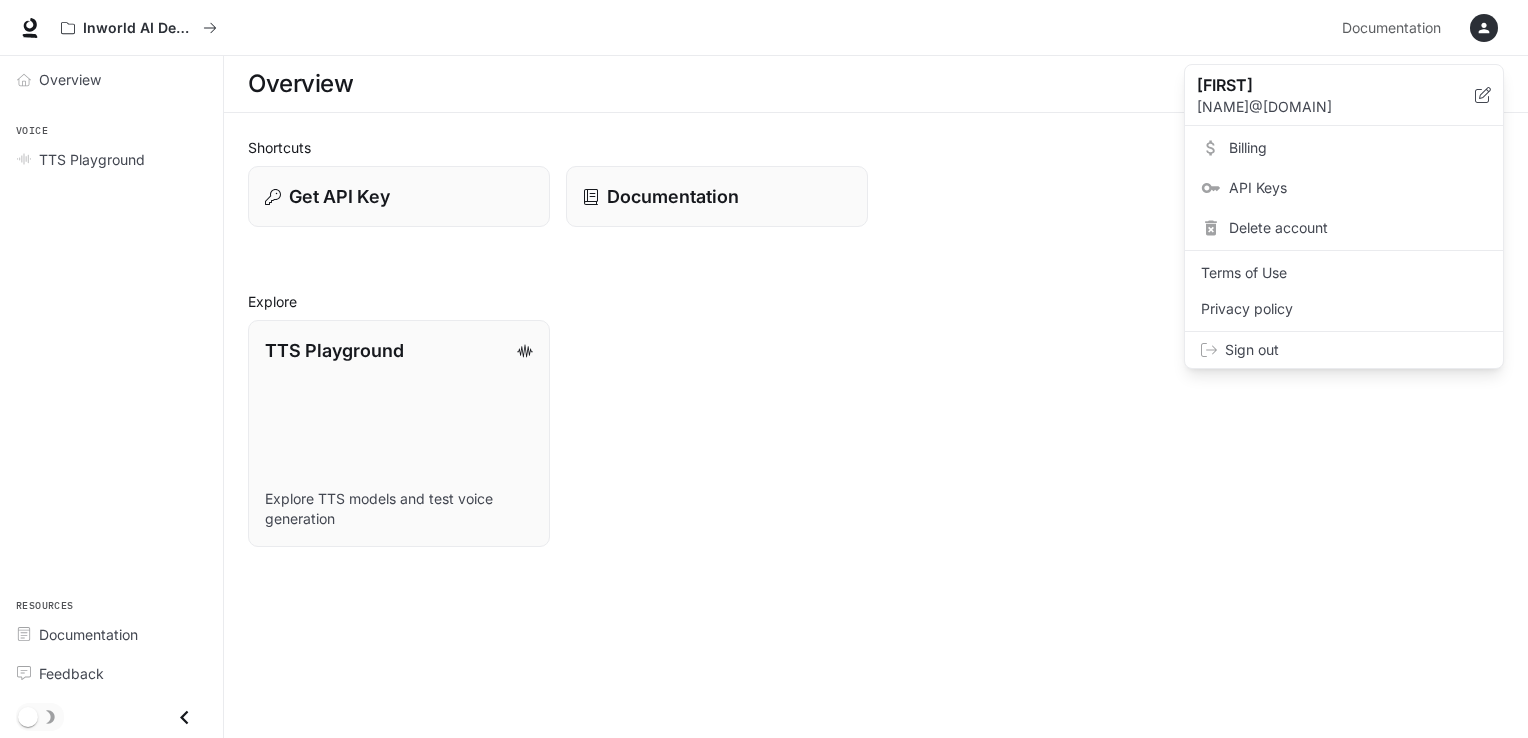 click on "Billing" at bounding box center (1358, 148) 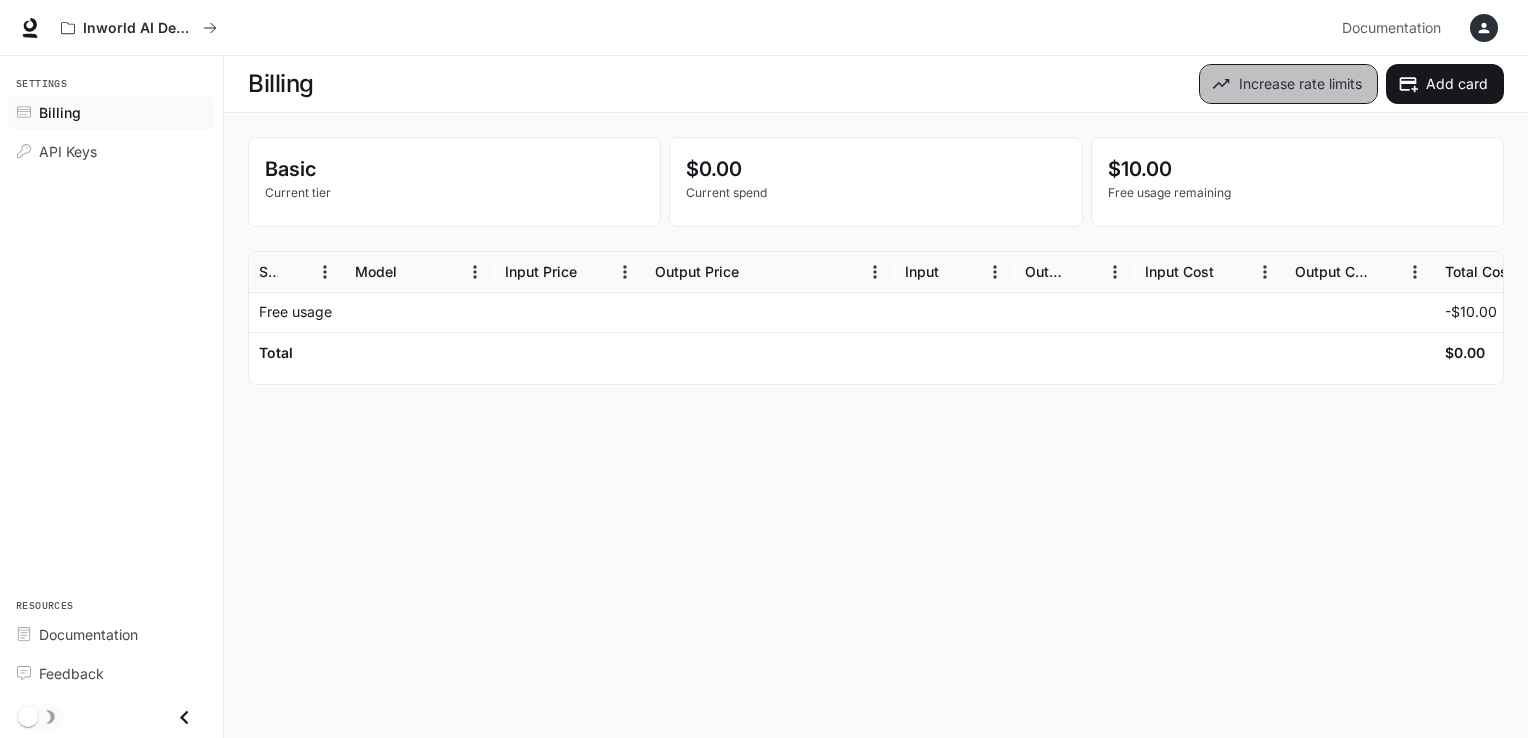click on "Increase rate limits" at bounding box center [1288, 84] 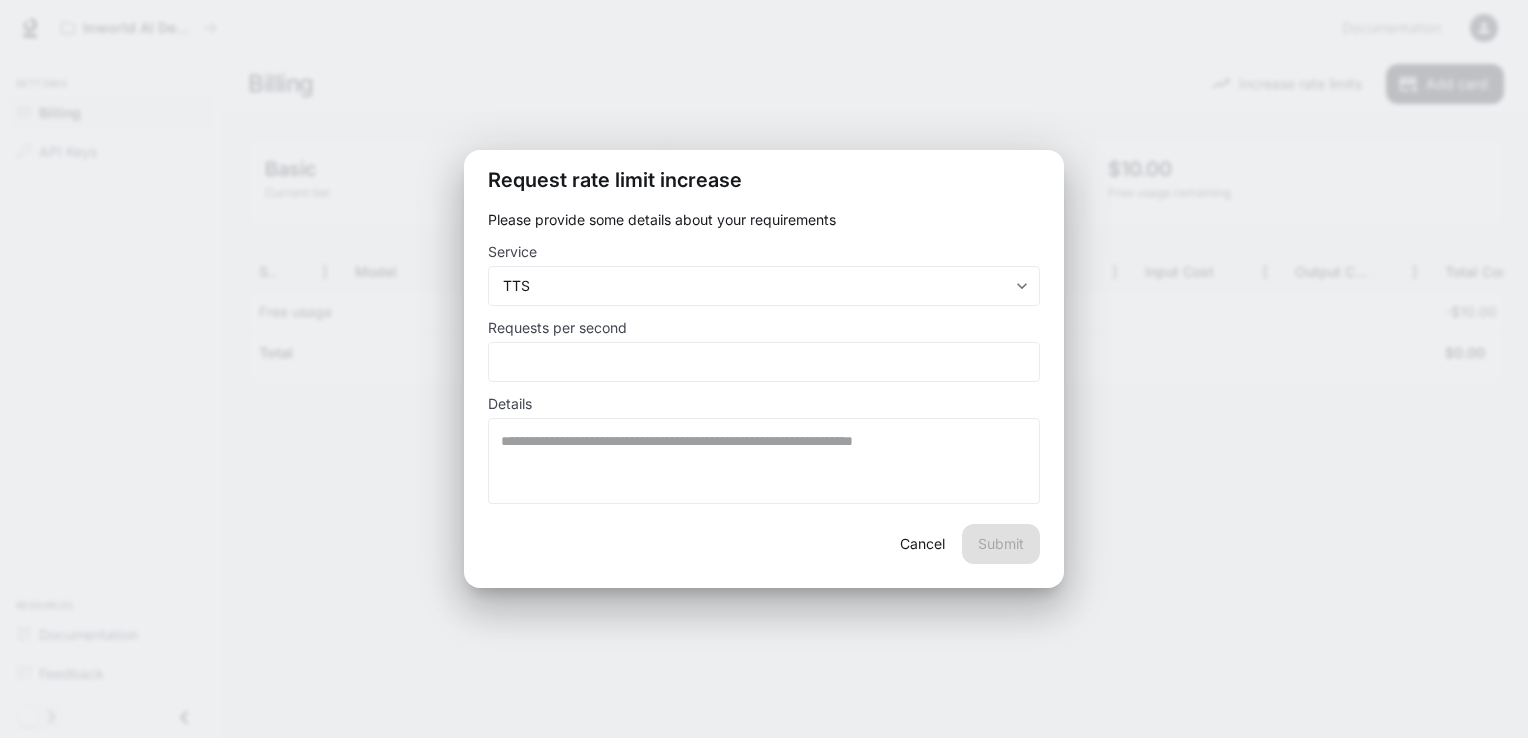 click on "Cancel" at bounding box center (922, 544) 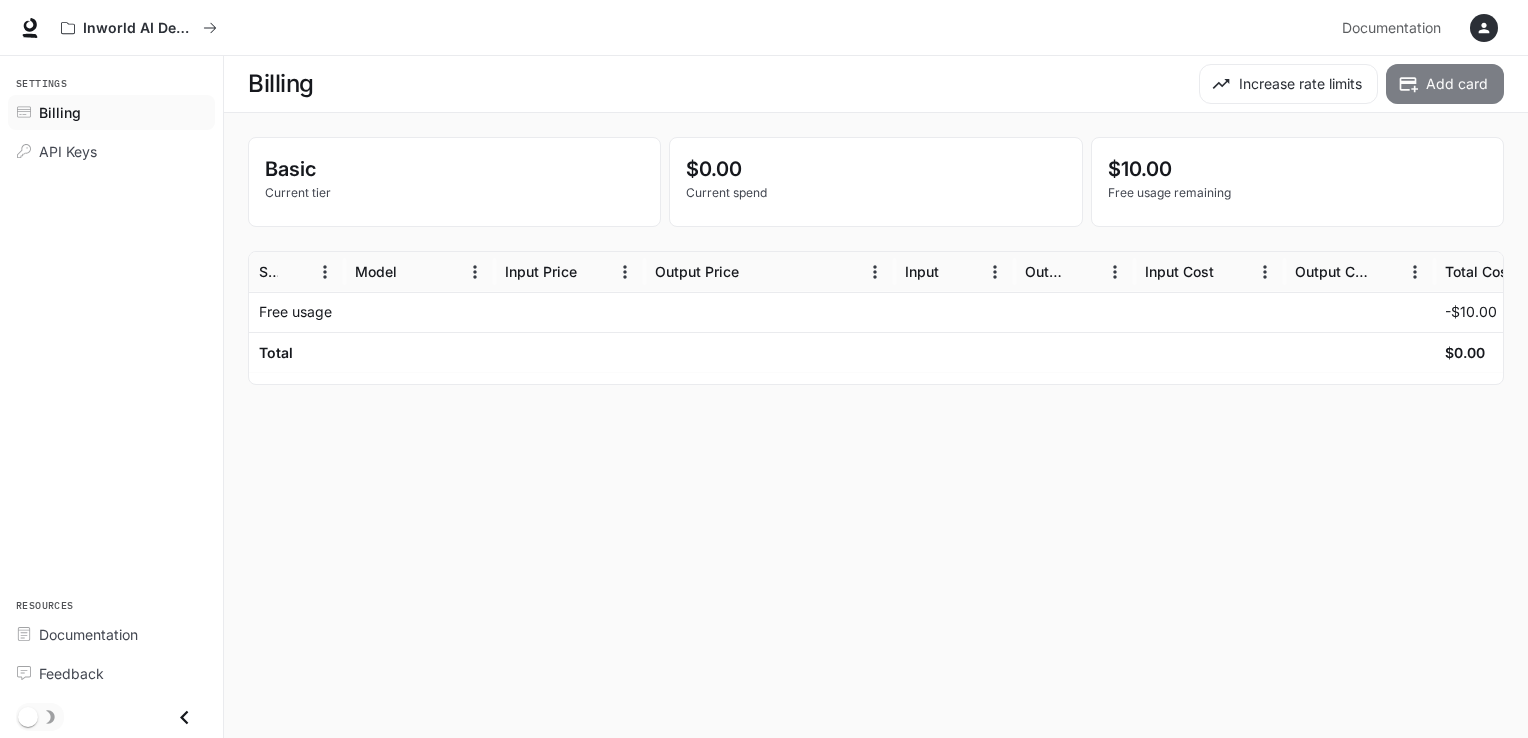 click on "Add card" at bounding box center (1445, 84) 